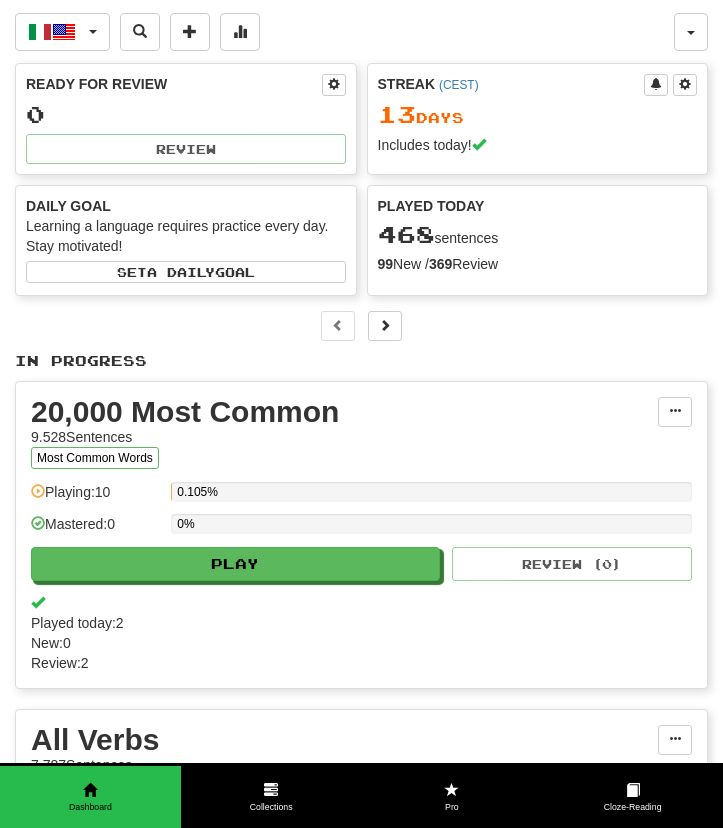 scroll, scrollTop: 0, scrollLeft: 0, axis: both 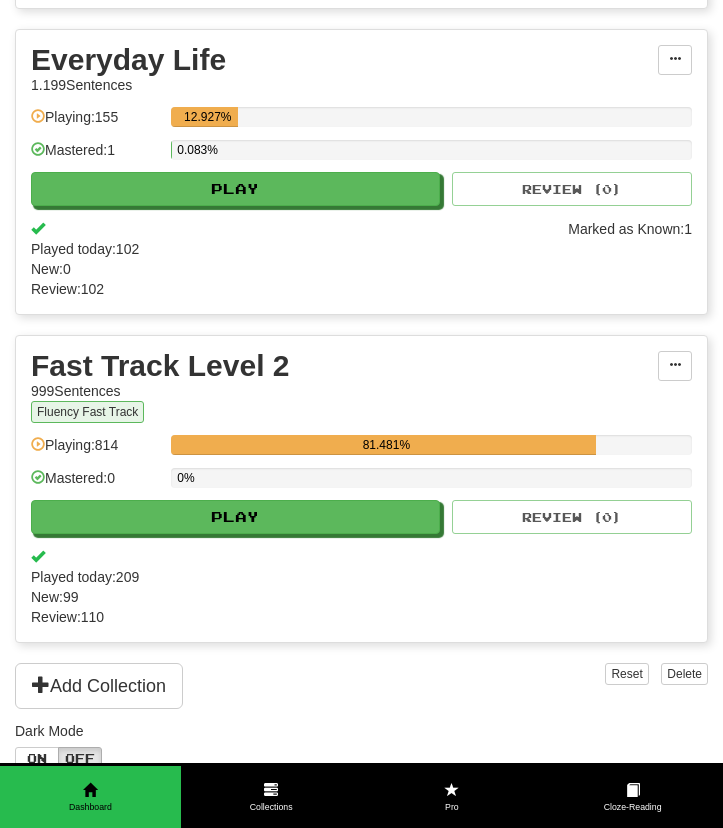 click on "Fluency Fast Track" at bounding box center (87, 412) 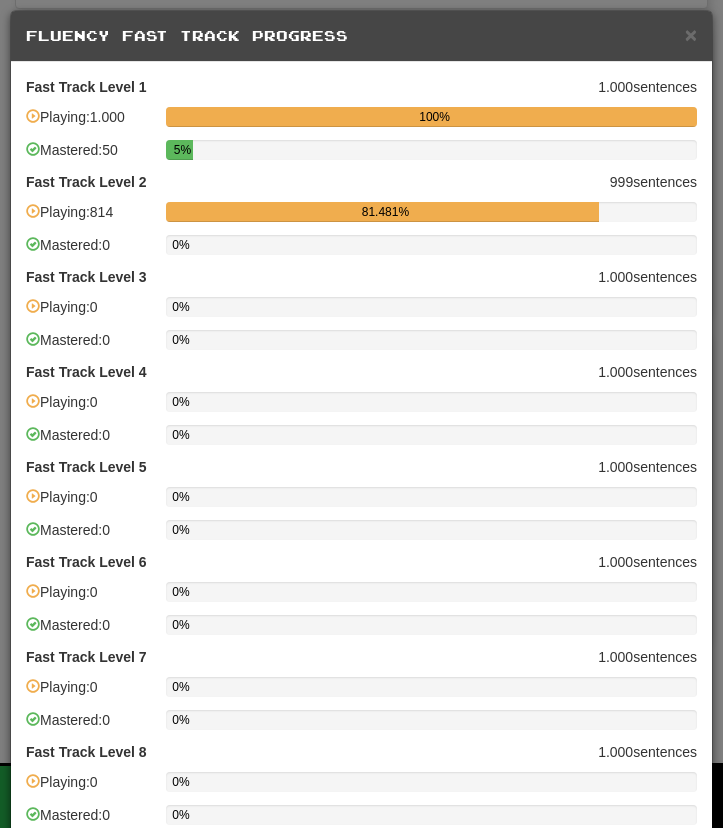 scroll, scrollTop: 0, scrollLeft: 0, axis: both 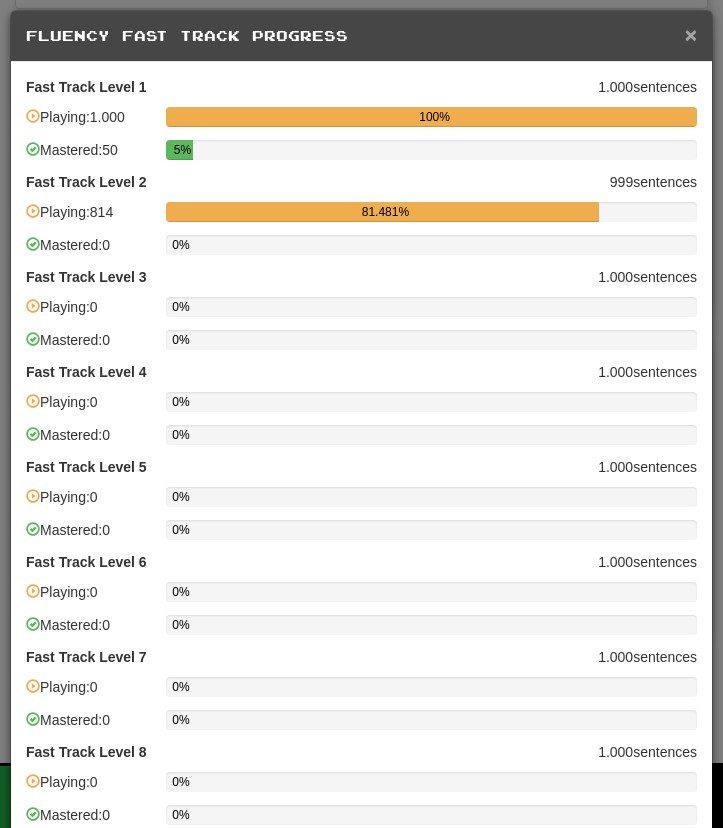 click on "×" at bounding box center [691, 34] 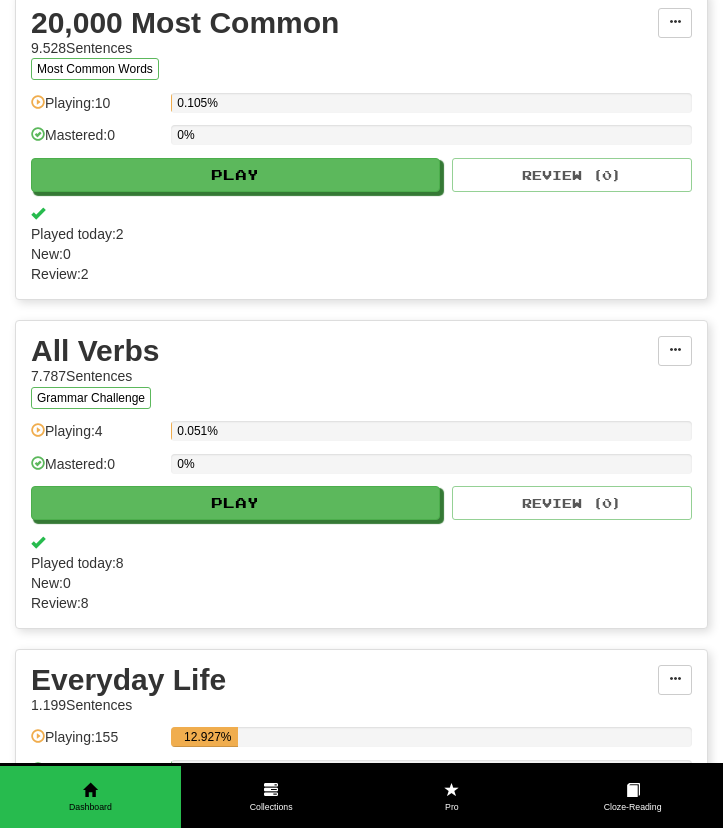 scroll, scrollTop: 305, scrollLeft: 0, axis: vertical 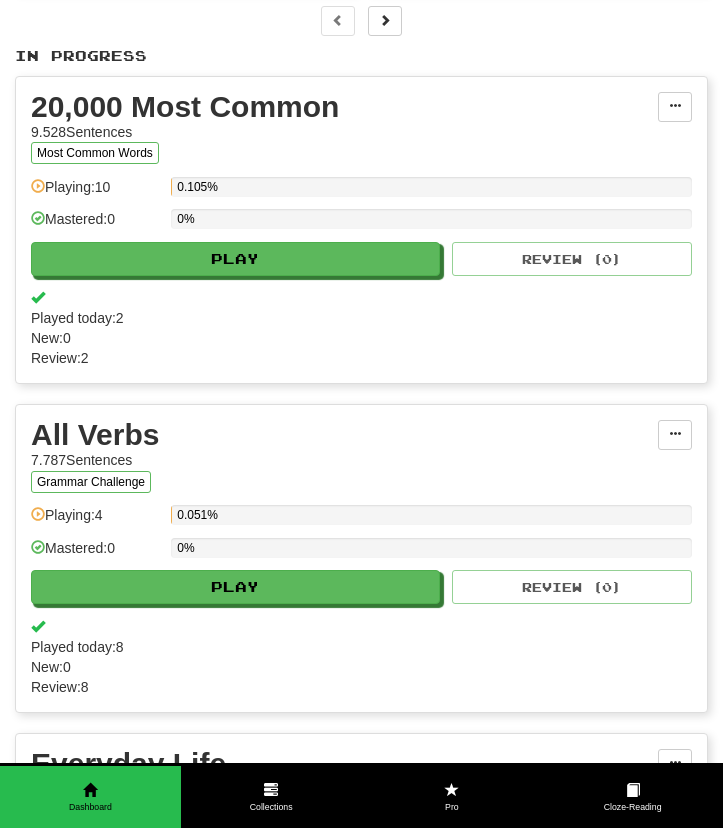 drag, startPoint x: 411, startPoint y: 253, endPoint x: 453, endPoint y: 160, distance: 102.044106 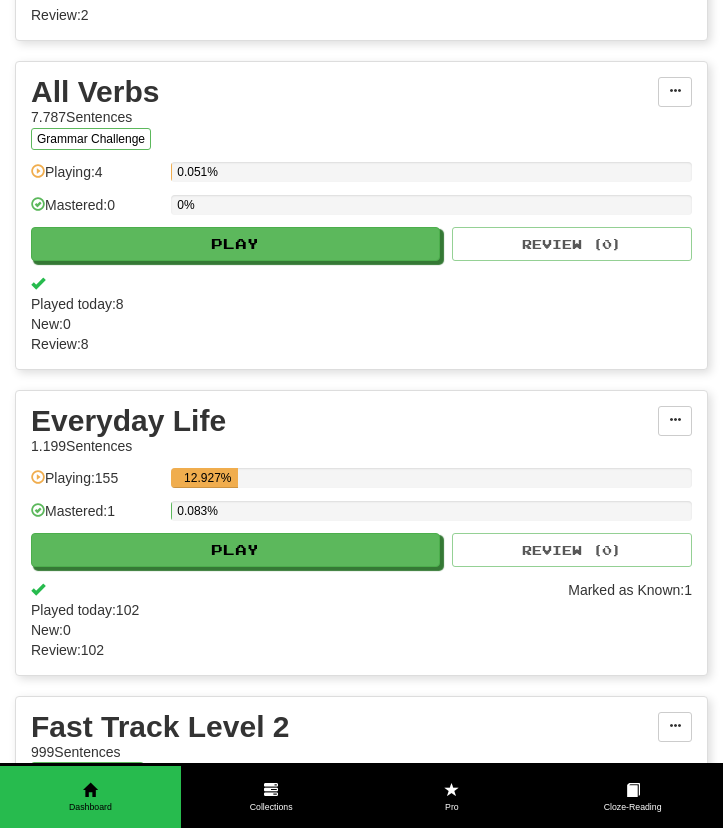 scroll, scrollTop: 652, scrollLeft: 0, axis: vertical 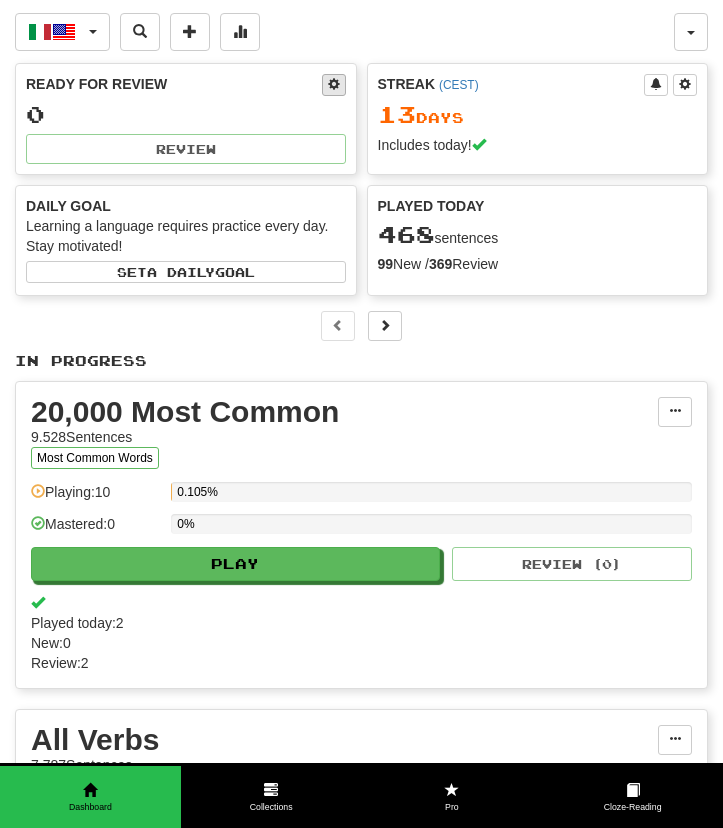 click at bounding box center [334, 84] 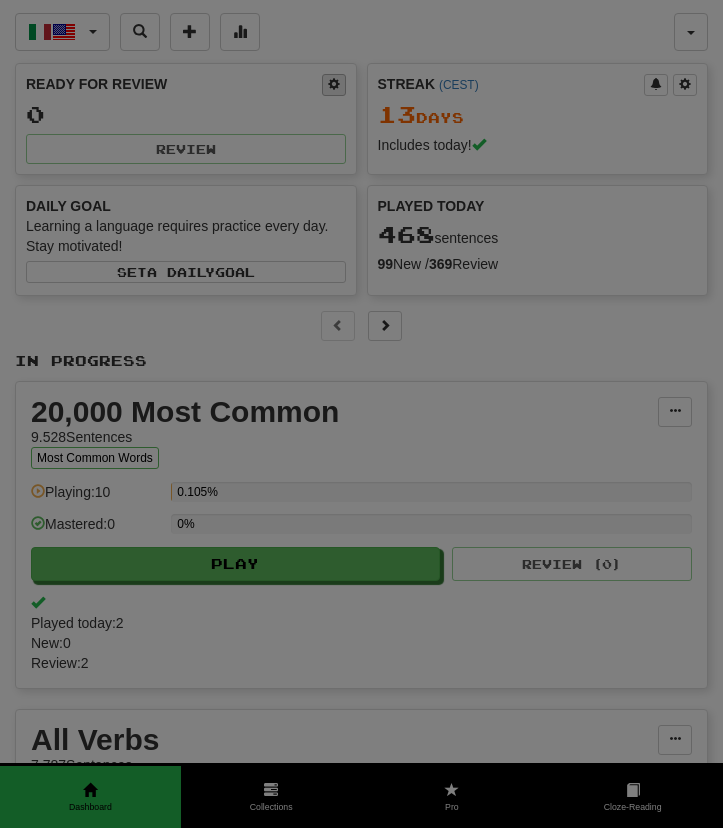 type on "***" 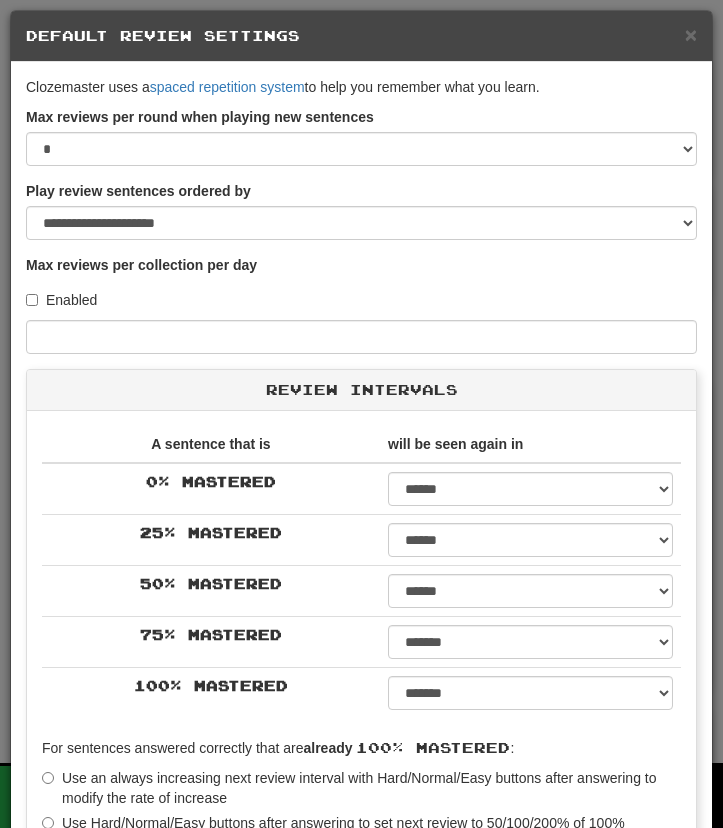 scroll, scrollTop: 0, scrollLeft: 0, axis: both 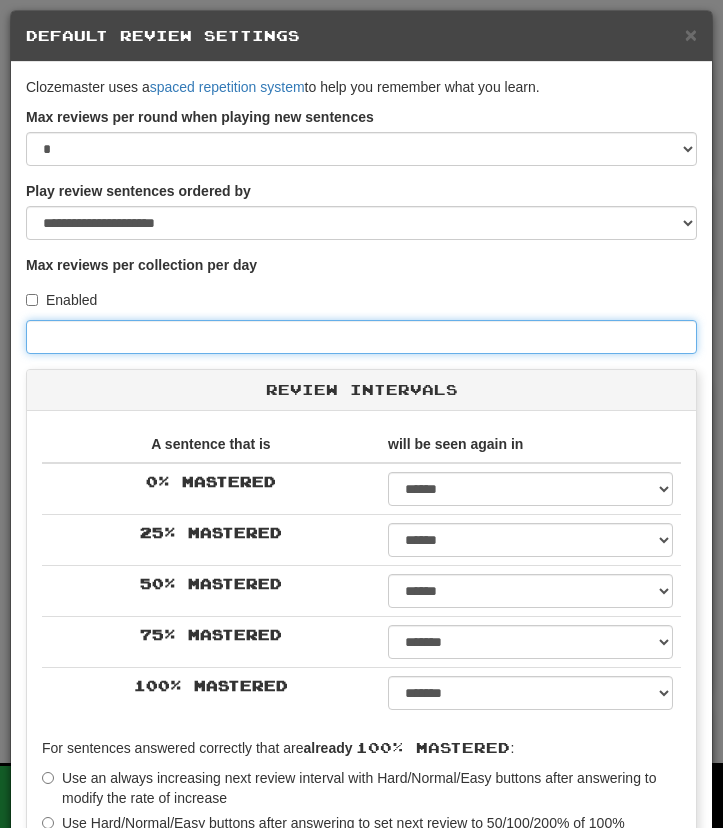 click on "***" at bounding box center (361, 337) 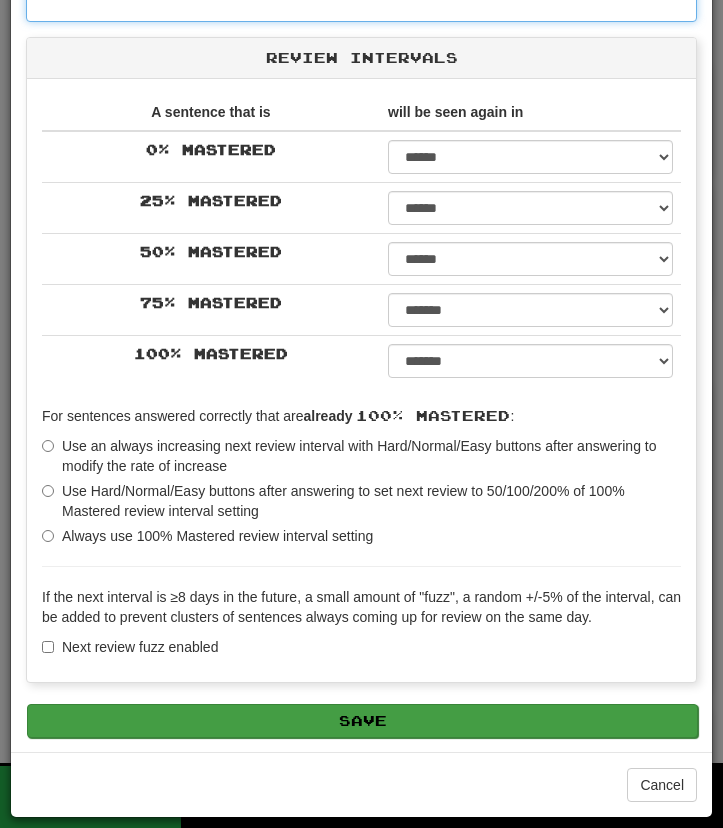 type on "****" 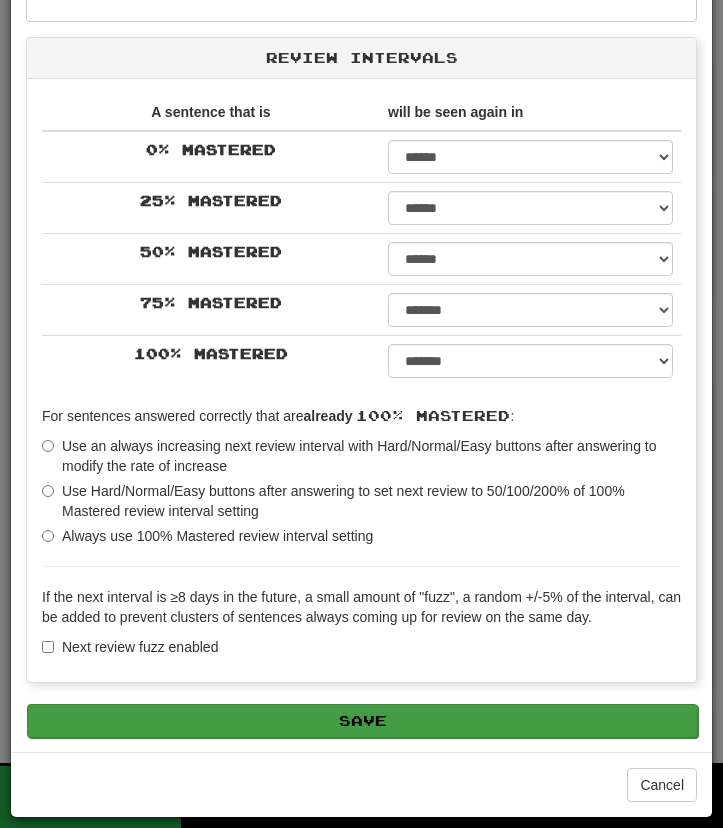 scroll, scrollTop: 332, scrollLeft: 0, axis: vertical 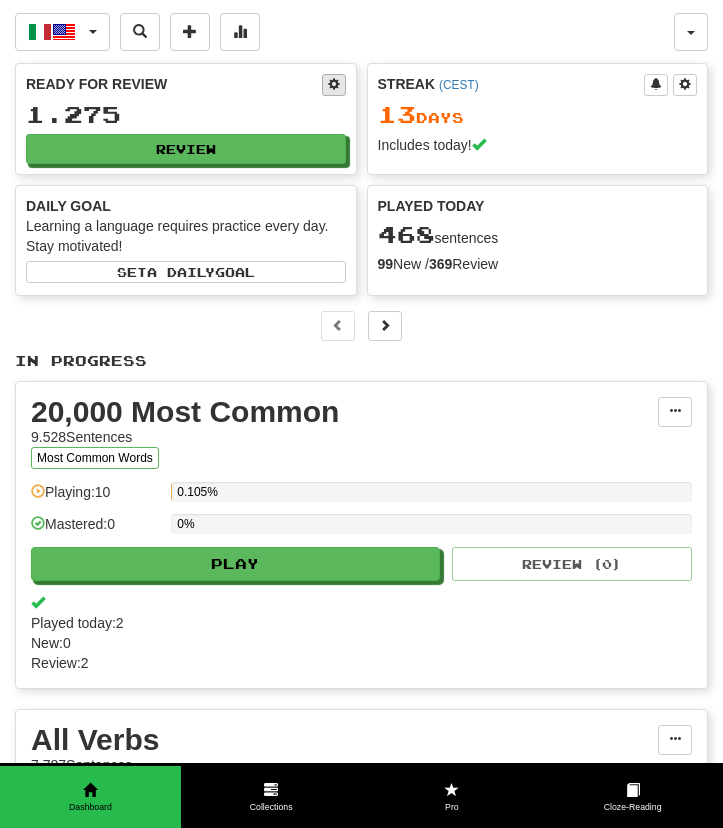 click at bounding box center [334, 84] 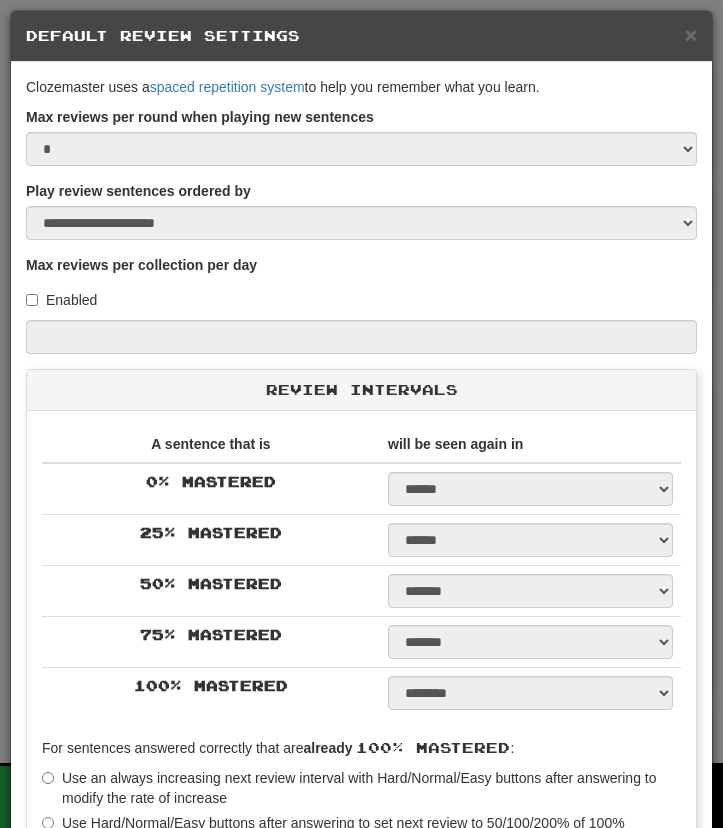 type on "****" 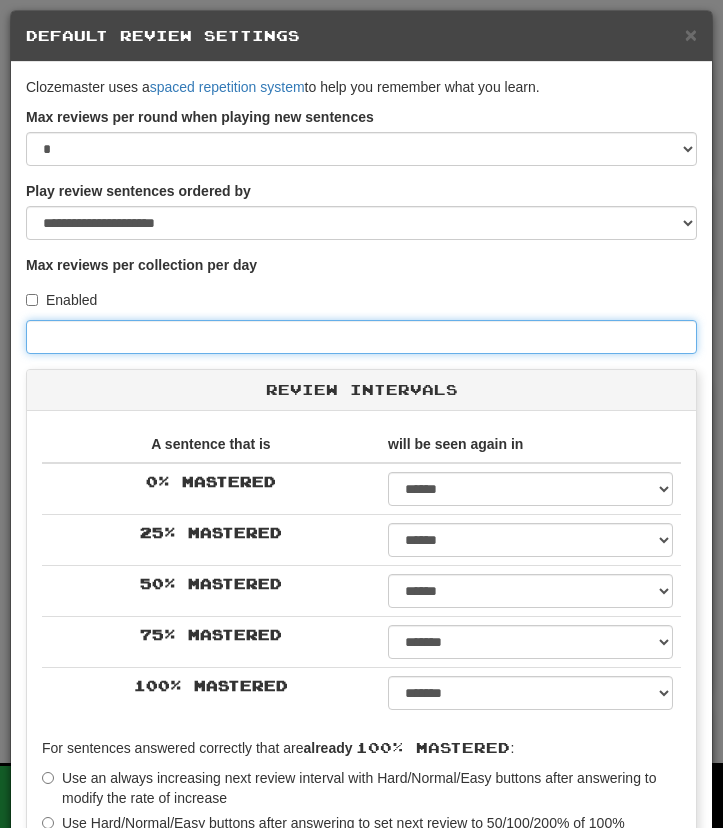 click on "****" at bounding box center (361, 337) 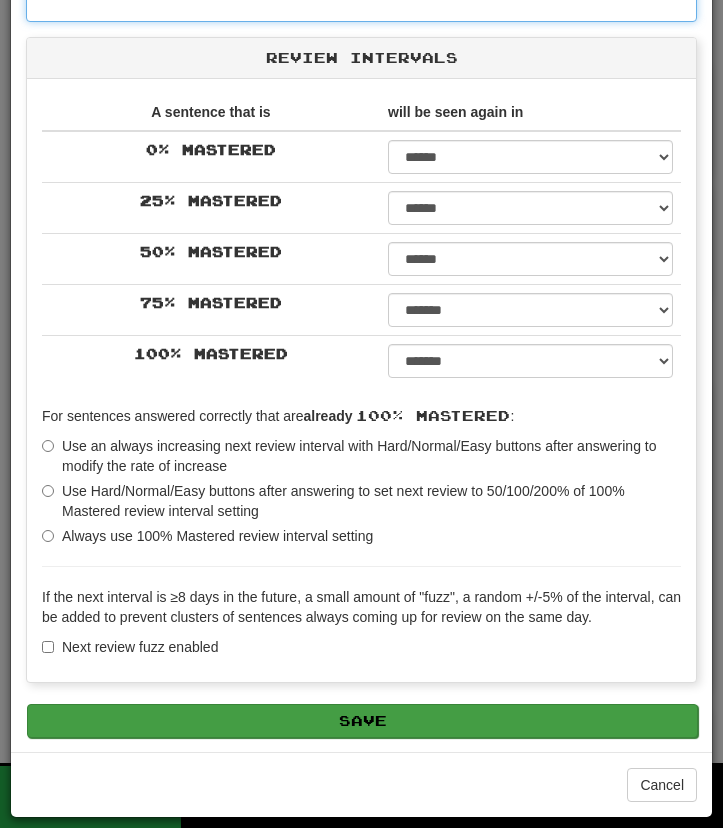 scroll, scrollTop: 332, scrollLeft: 0, axis: vertical 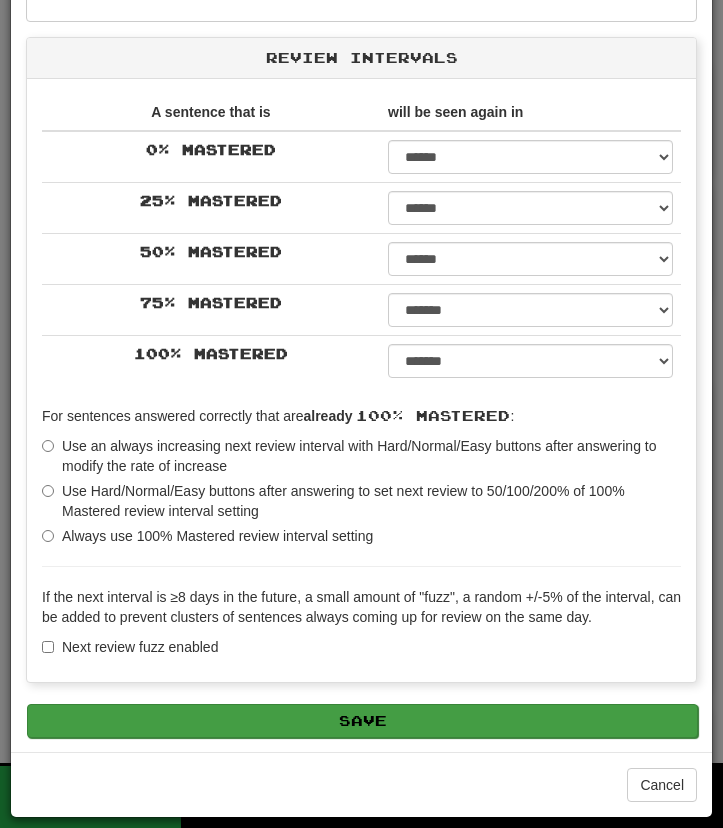 click on "Save" at bounding box center [362, 721] 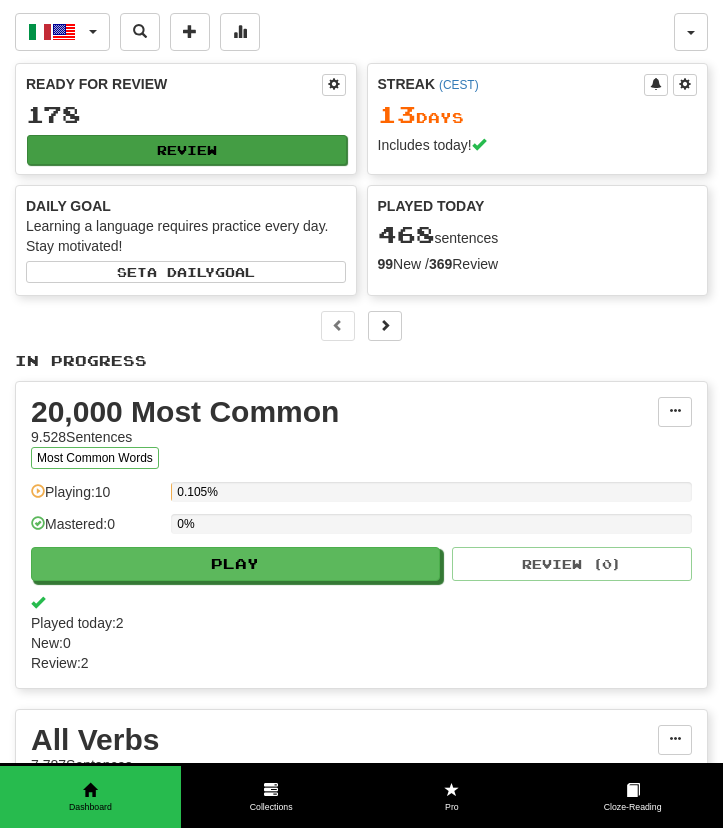 click on "Review" at bounding box center (187, 150) 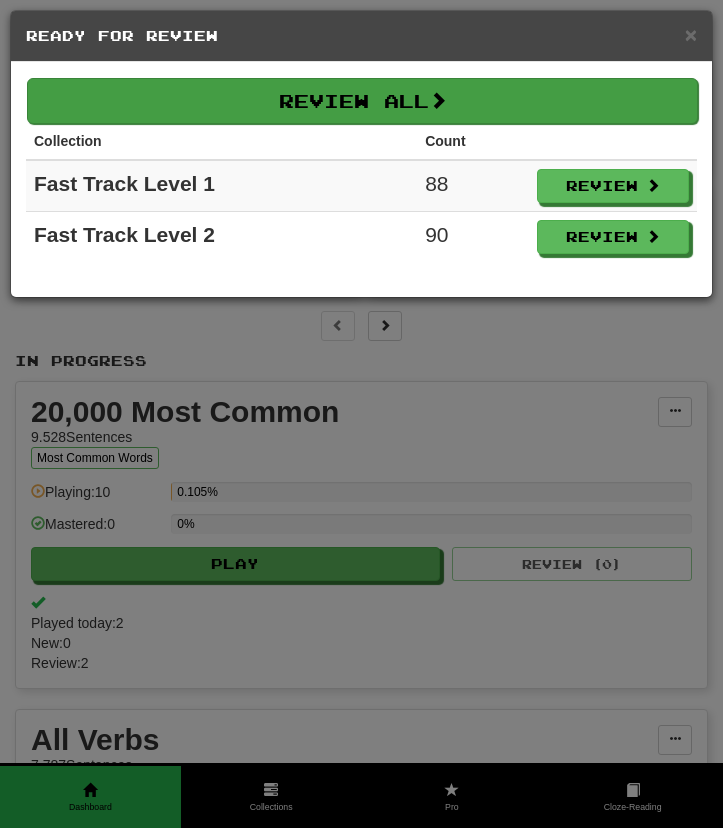 click on "Review All" at bounding box center [362, 101] 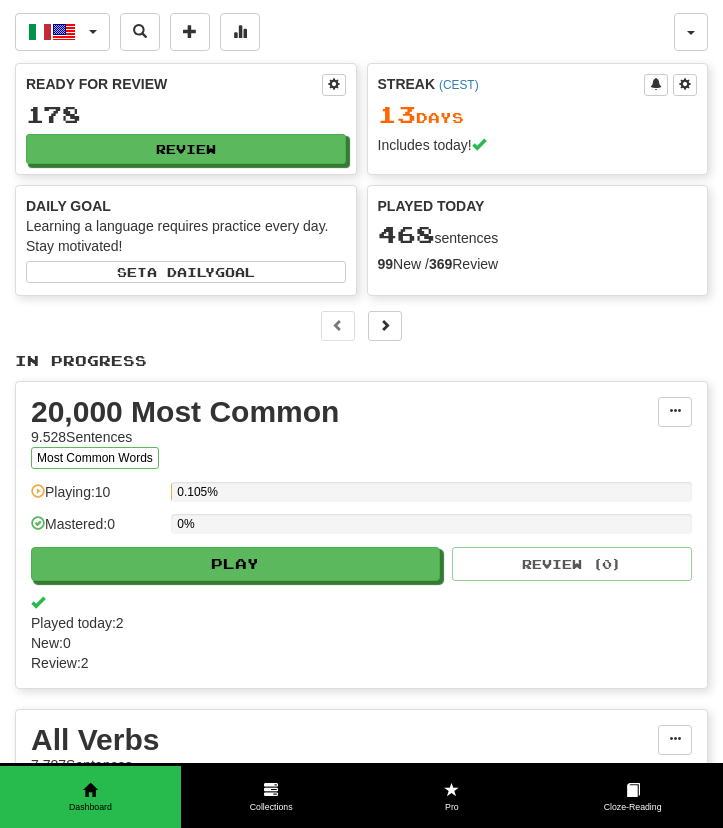 select on "***" 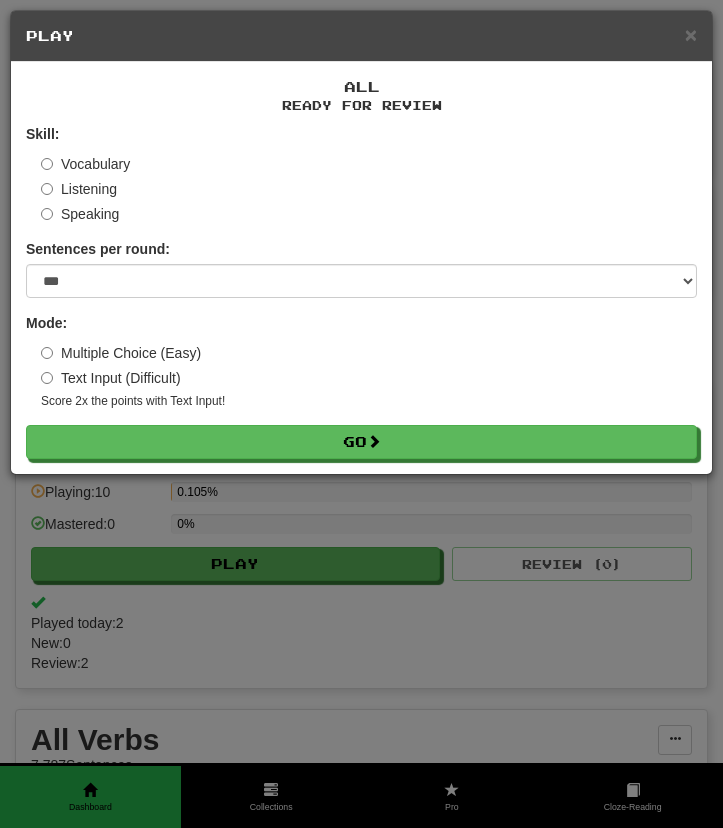 click on "All Ready for Review Skill: Vocabulary Listening Speaking Sentences per round: * ** ** ** ** ** *** ******** Mode: Multiple Choice (Easy) Text Input (Difficult) Score 2x the points with Text Input ! Go" at bounding box center [361, 268] 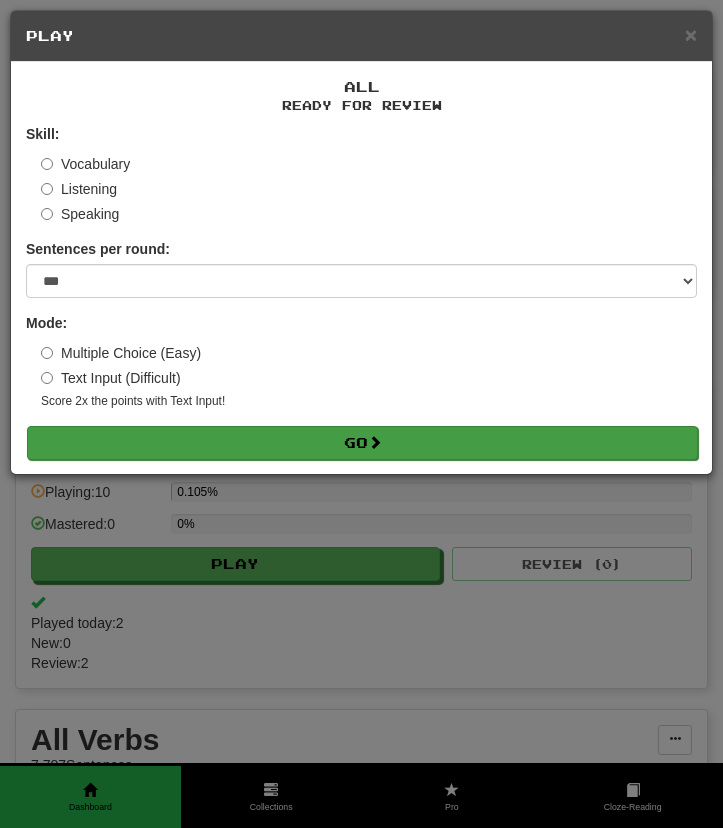 click on "Go" at bounding box center [362, 443] 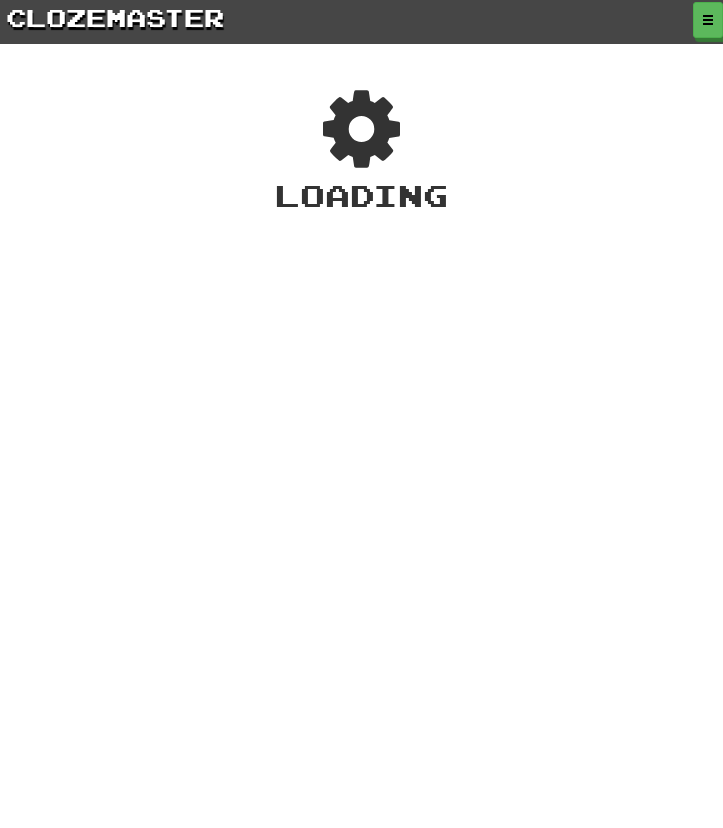 scroll, scrollTop: 0, scrollLeft: 0, axis: both 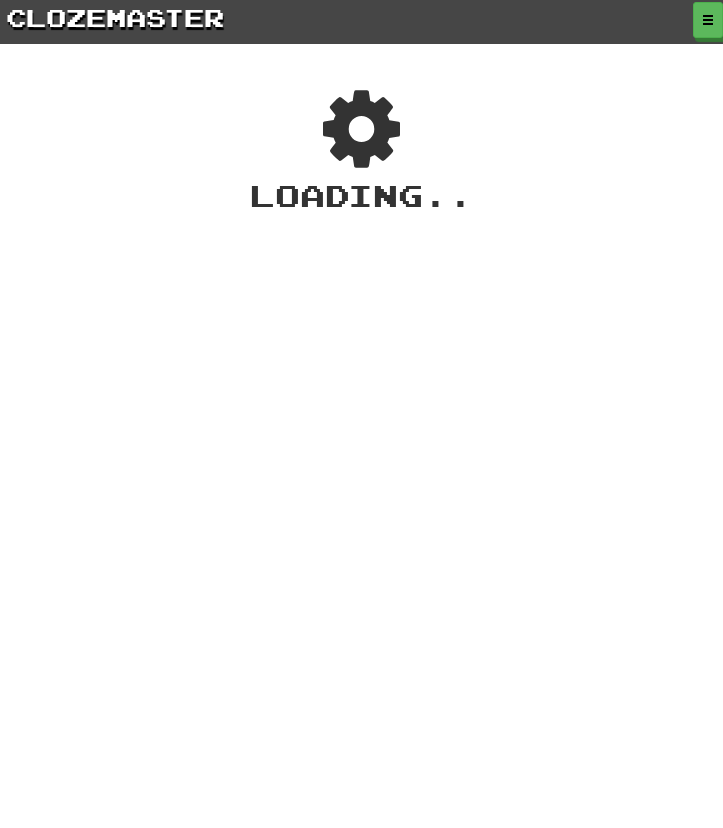click on "clozemaster" at bounding box center [115, 17] 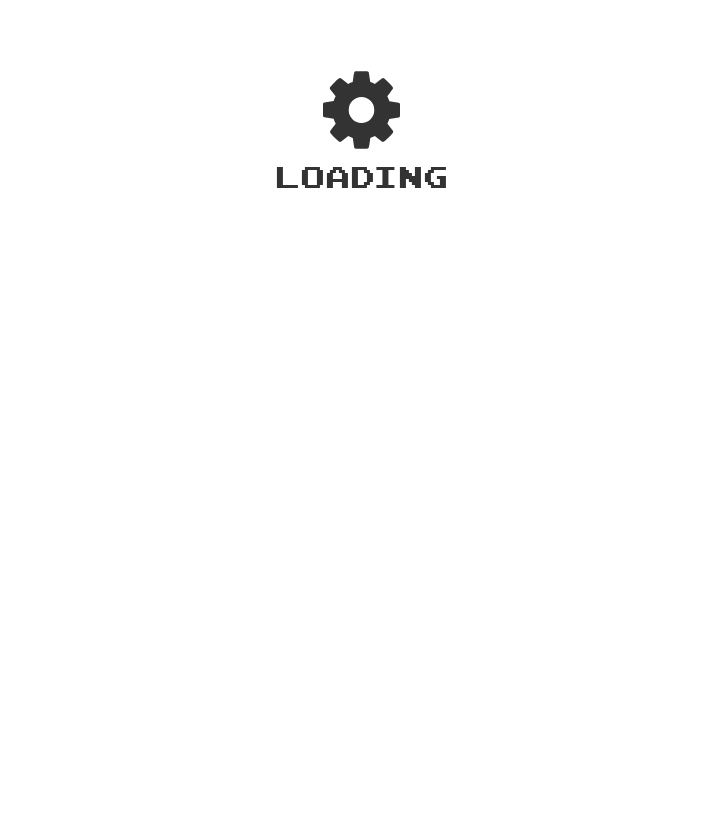 scroll, scrollTop: 0, scrollLeft: 0, axis: both 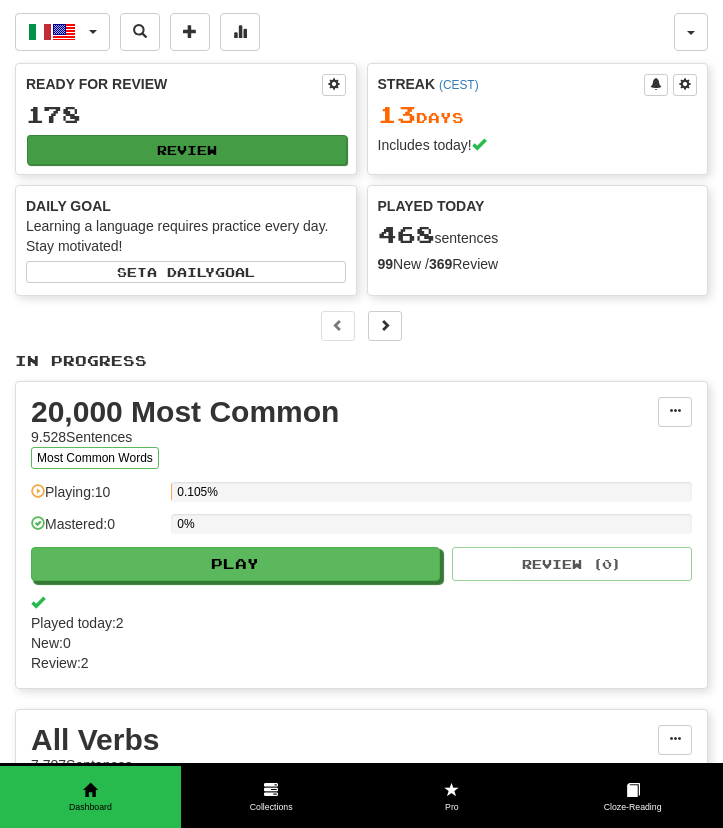 click on "Review" at bounding box center [187, 150] 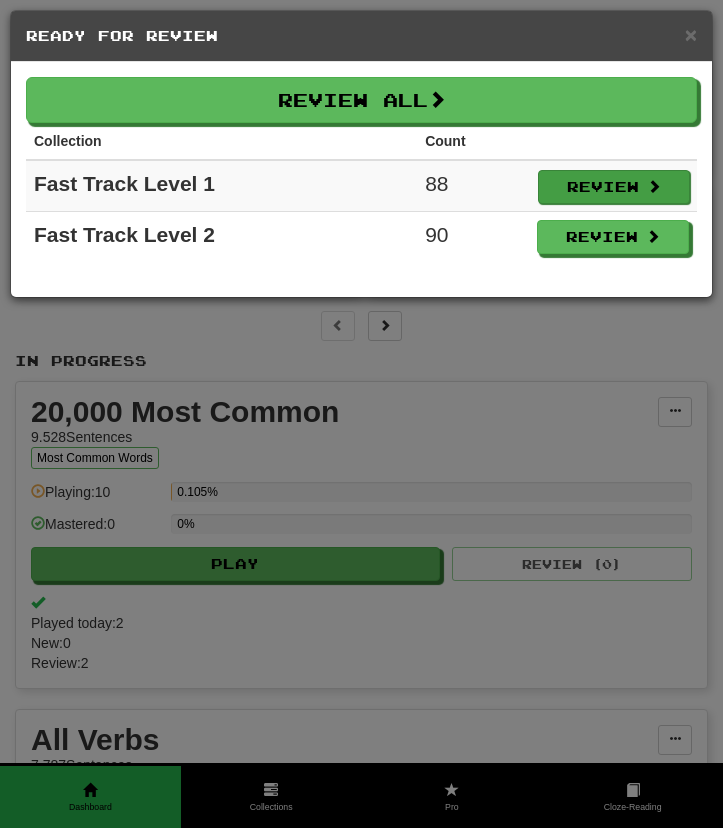 click on "Review" at bounding box center (614, 187) 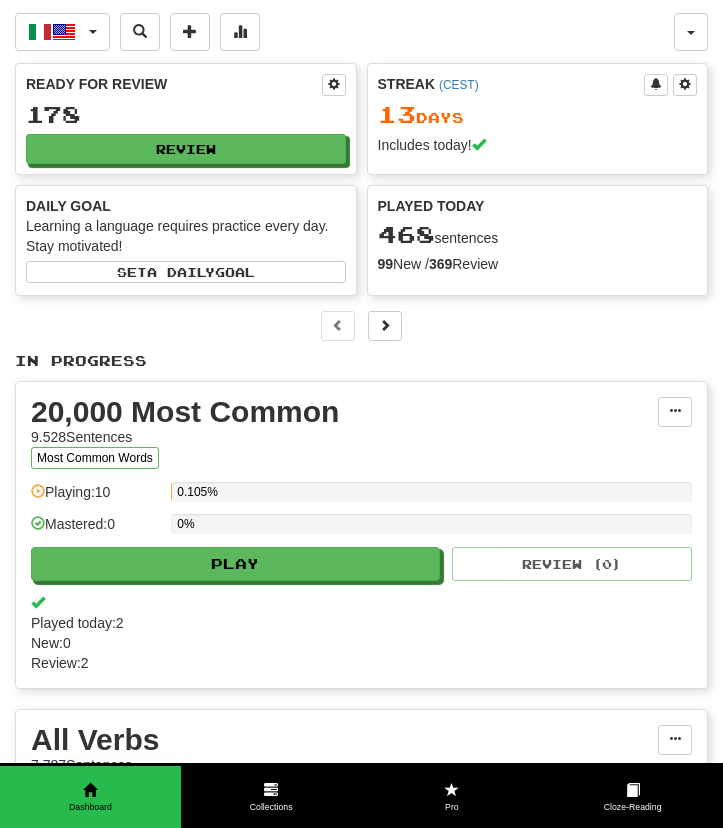select on "***" 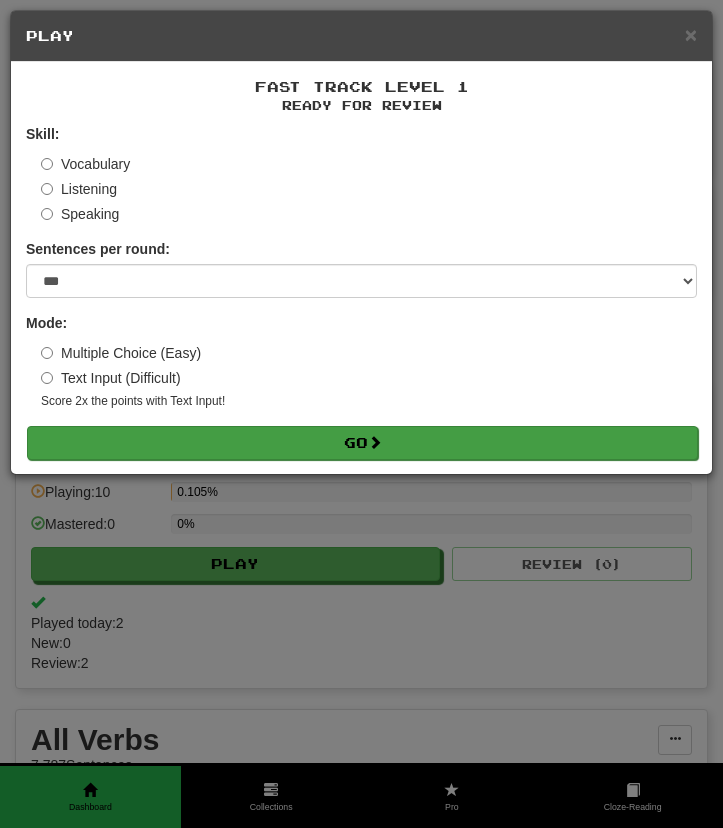 click on "Go" at bounding box center (362, 443) 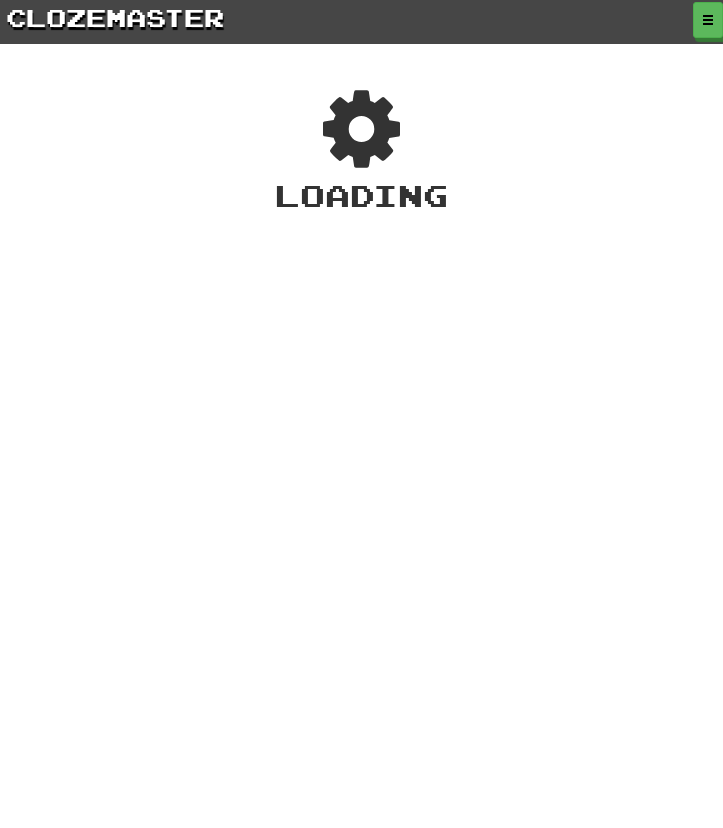 scroll, scrollTop: 0, scrollLeft: 0, axis: both 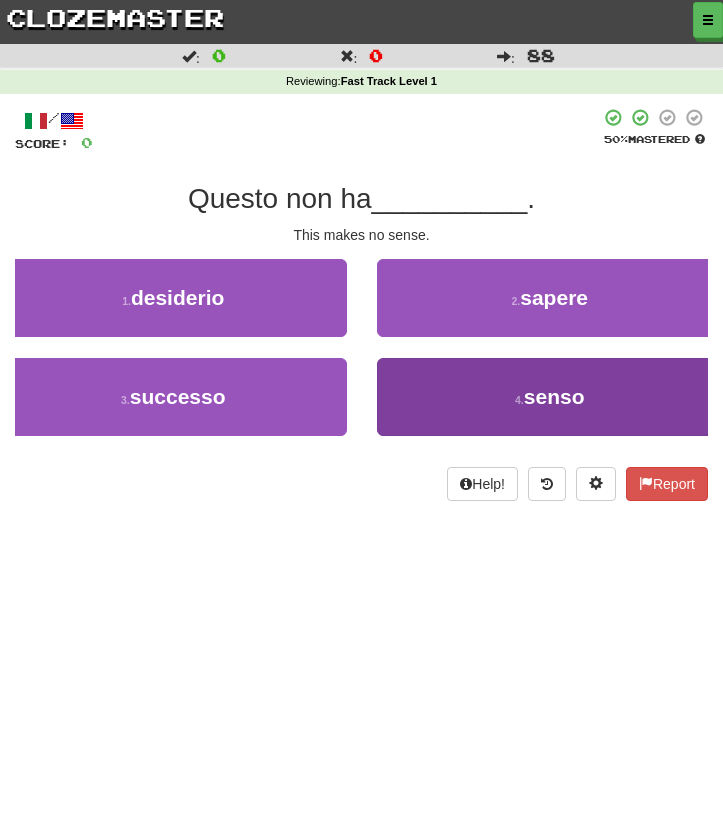 click on "4 .  senso" at bounding box center [550, 397] 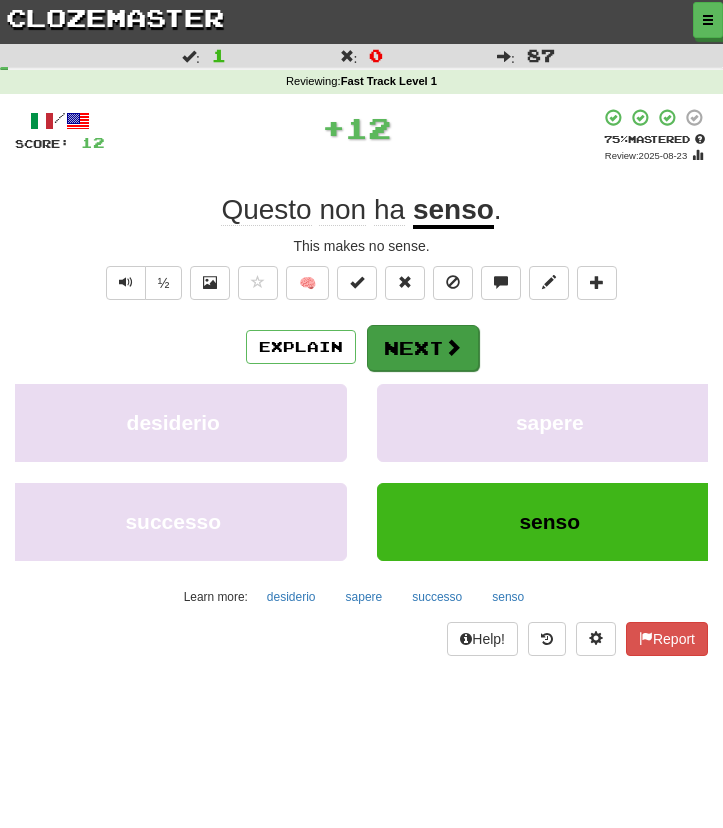 click on "Next" at bounding box center (423, 348) 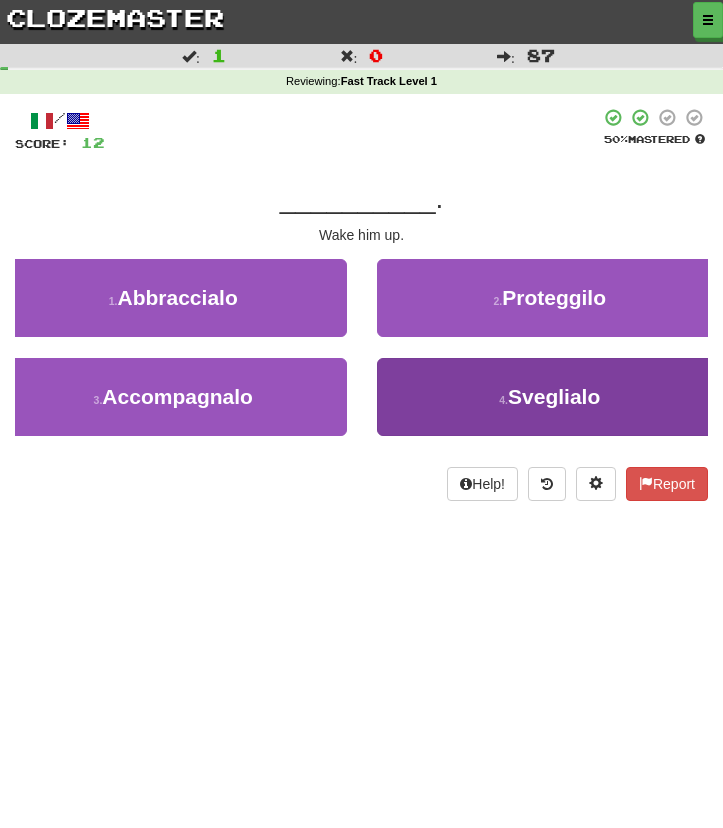 click on "4 .  Sveglialo" at bounding box center [550, 397] 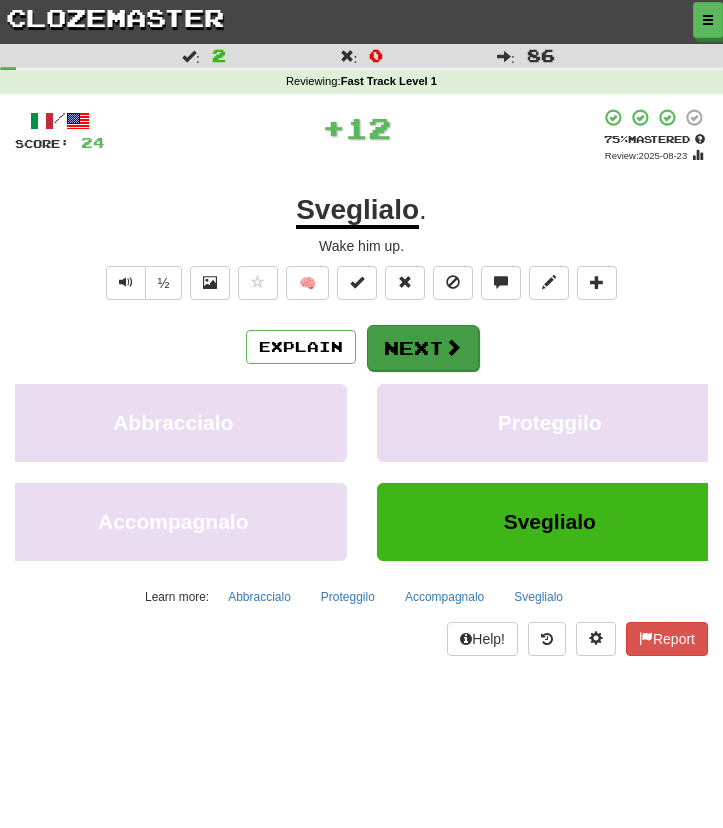 click on "Next" at bounding box center [423, 348] 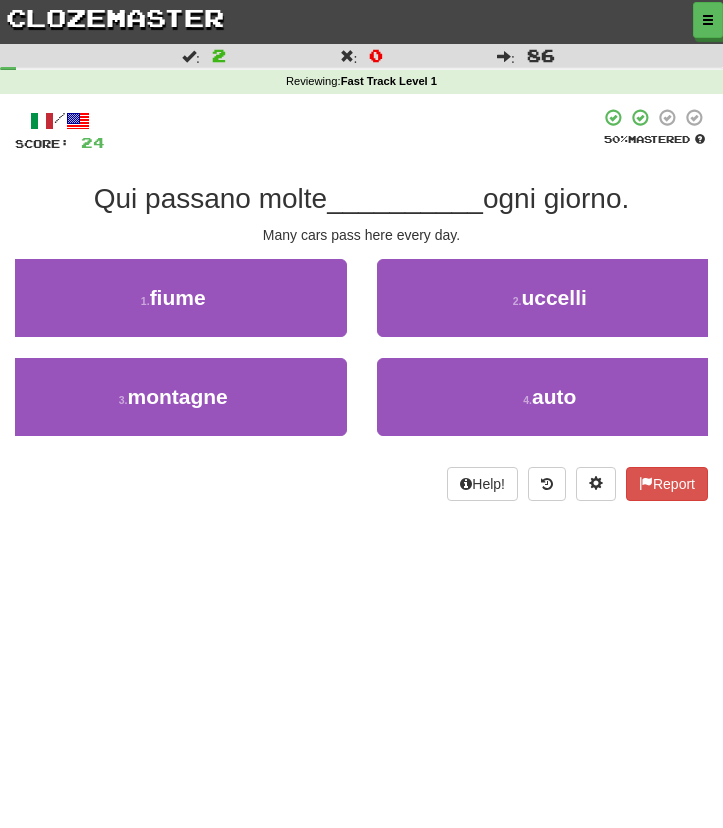 click on "clozemaster" at bounding box center (115, 17) 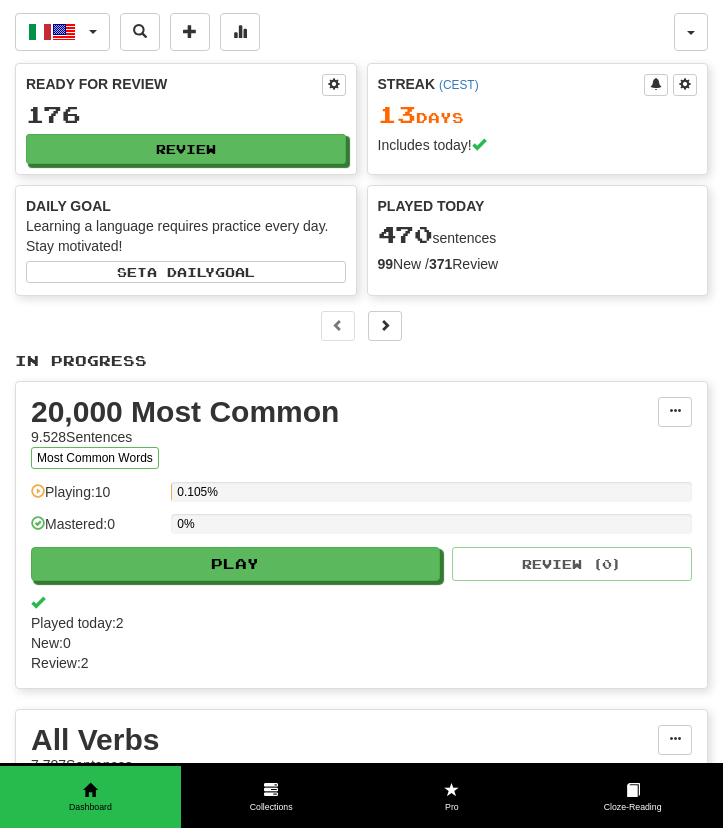 scroll, scrollTop: 0, scrollLeft: 0, axis: both 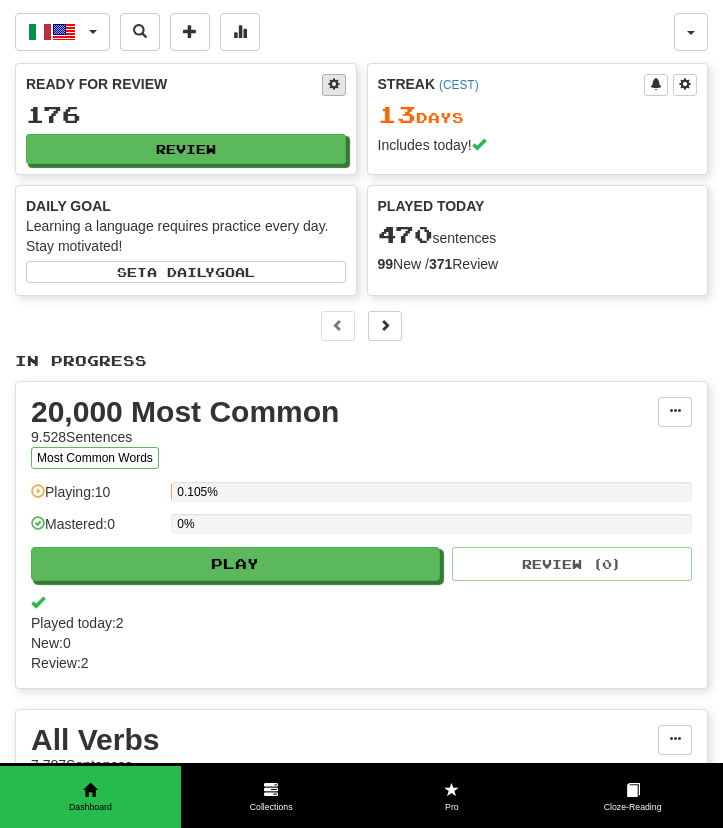 click at bounding box center (334, 84) 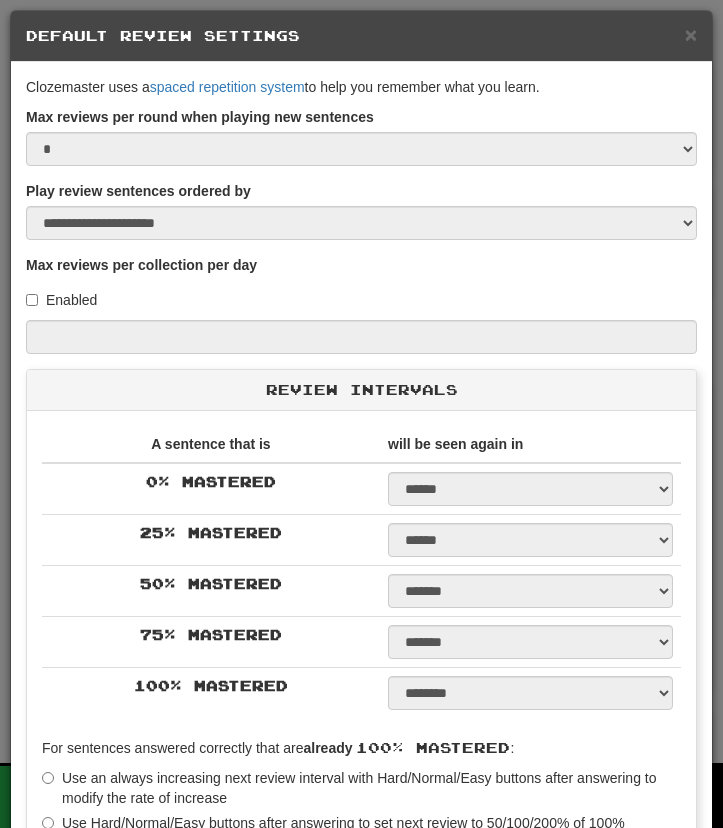 type on "***" 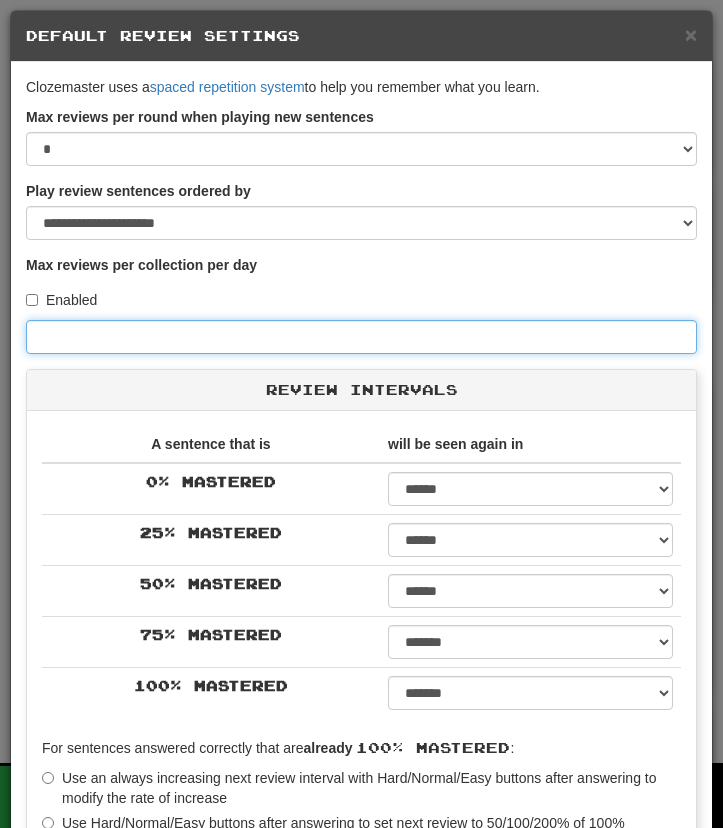 click on "***" at bounding box center [361, 337] 